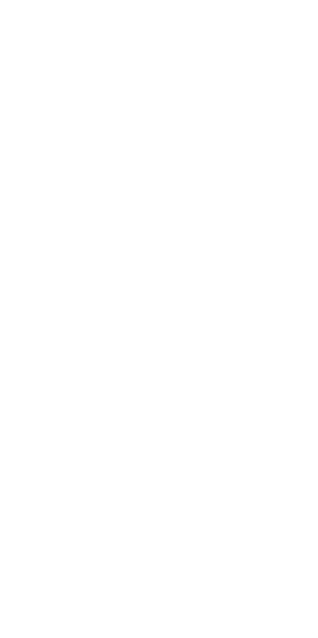 scroll, scrollTop: 0, scrollLeft: 0, axis: both 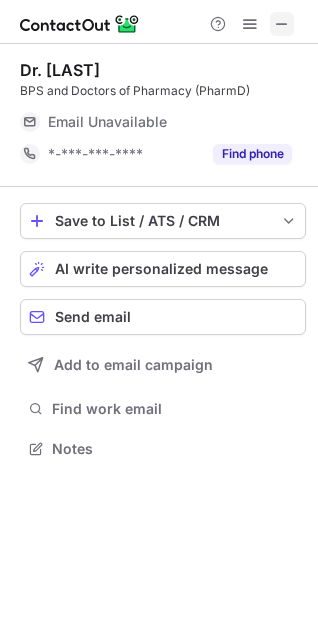 click at bounding box center [282, 24] 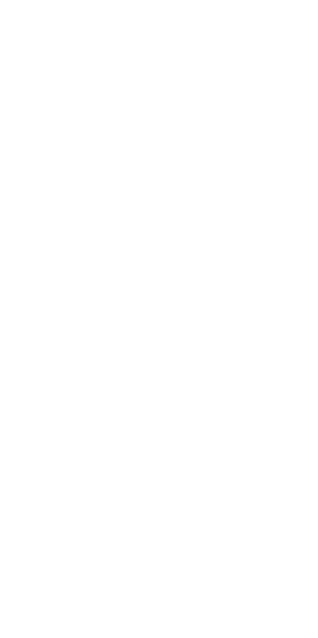 scroll, scrollTop: 0, scrollLeft: 0, axis: both 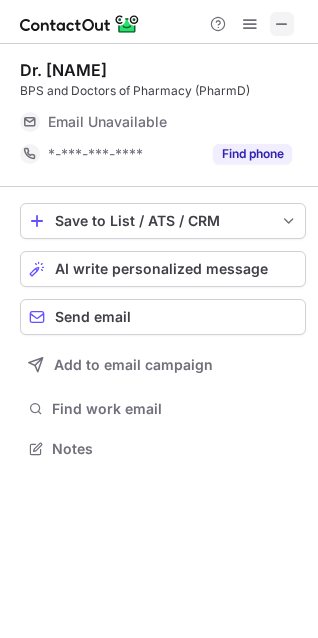 click at bounding box center (282, 24) 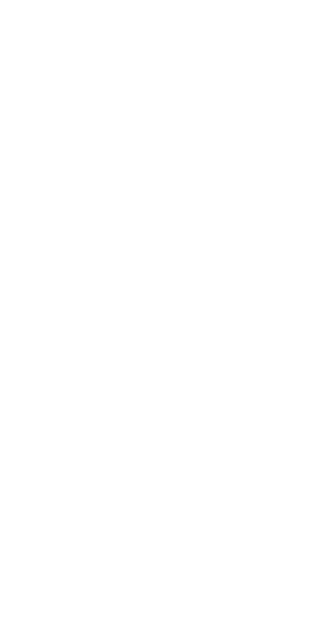 scroll, scrollTop: 0, scrollLeft: 0, axis: both 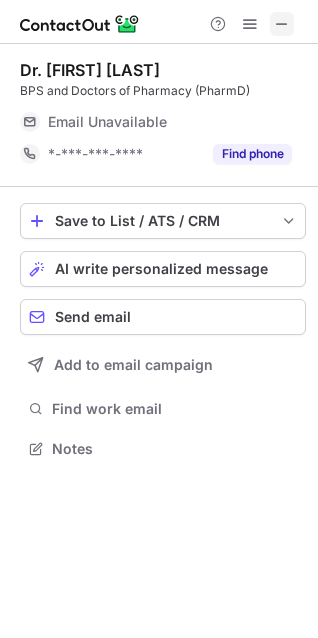 click at bounding box center [282, 24] 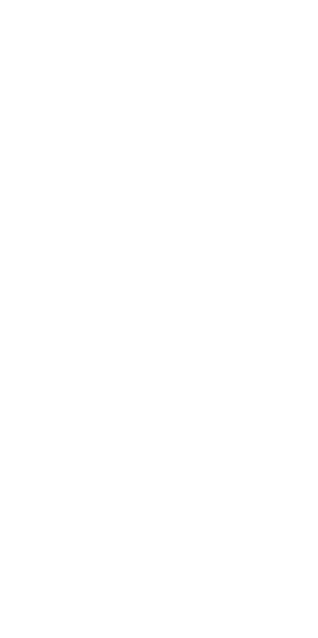 scroll, scrollTop: 0, scrollLeft: 0, axis: both 